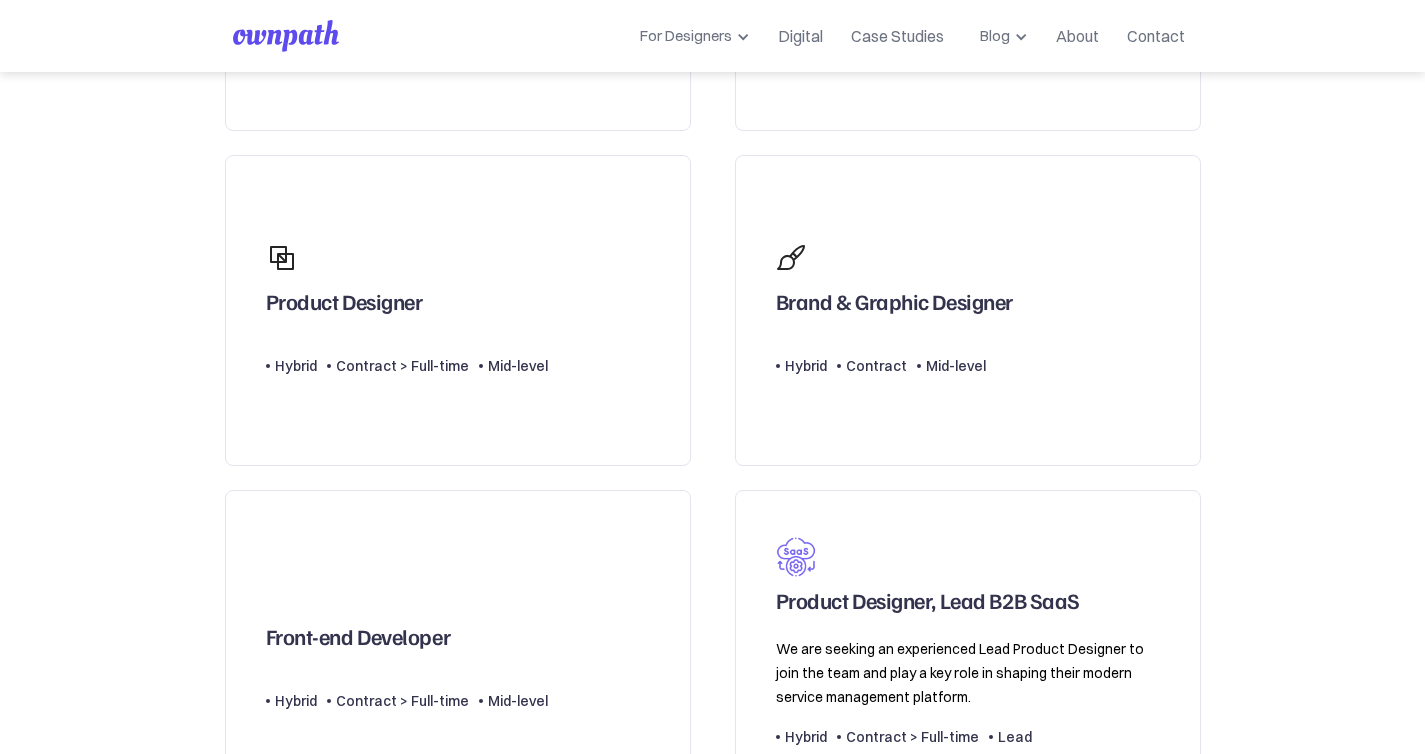 scroll, scrollTop: 663, scrollLeft: 0, axis: vertical 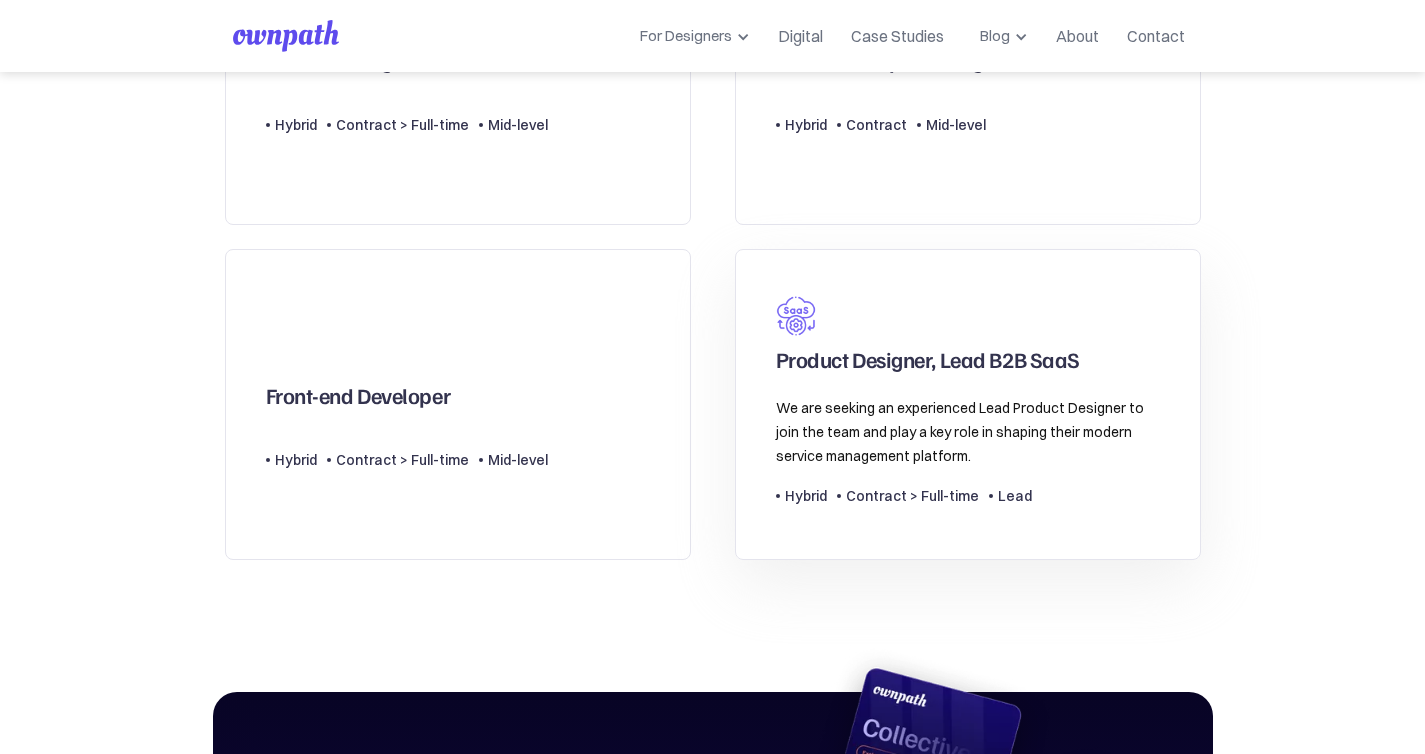 click on "Product Designer, Lead B2B SaaS" at bounding box center (928, 364) 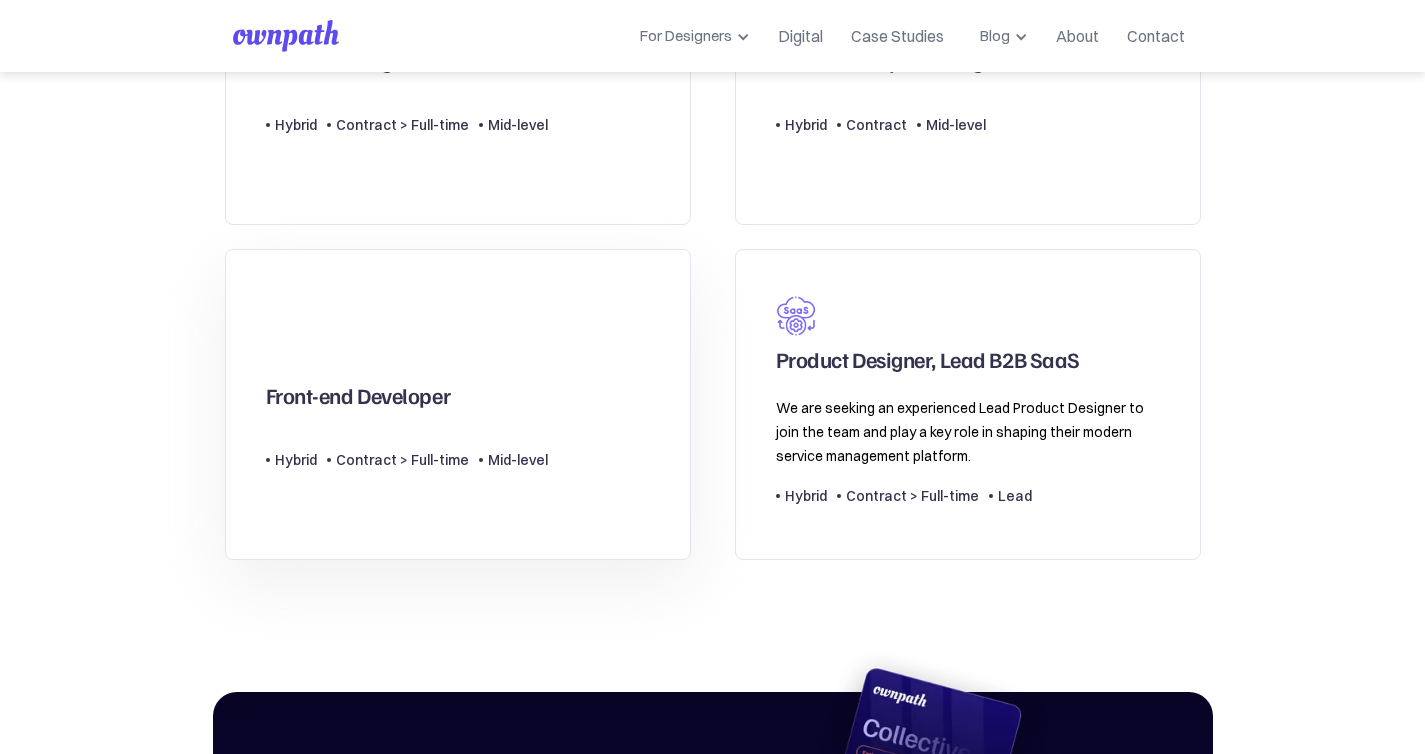 click on "Front-end Developer Type Level Hybrid Contract > Full-time Mid-level" at bounding box center [407, 404] 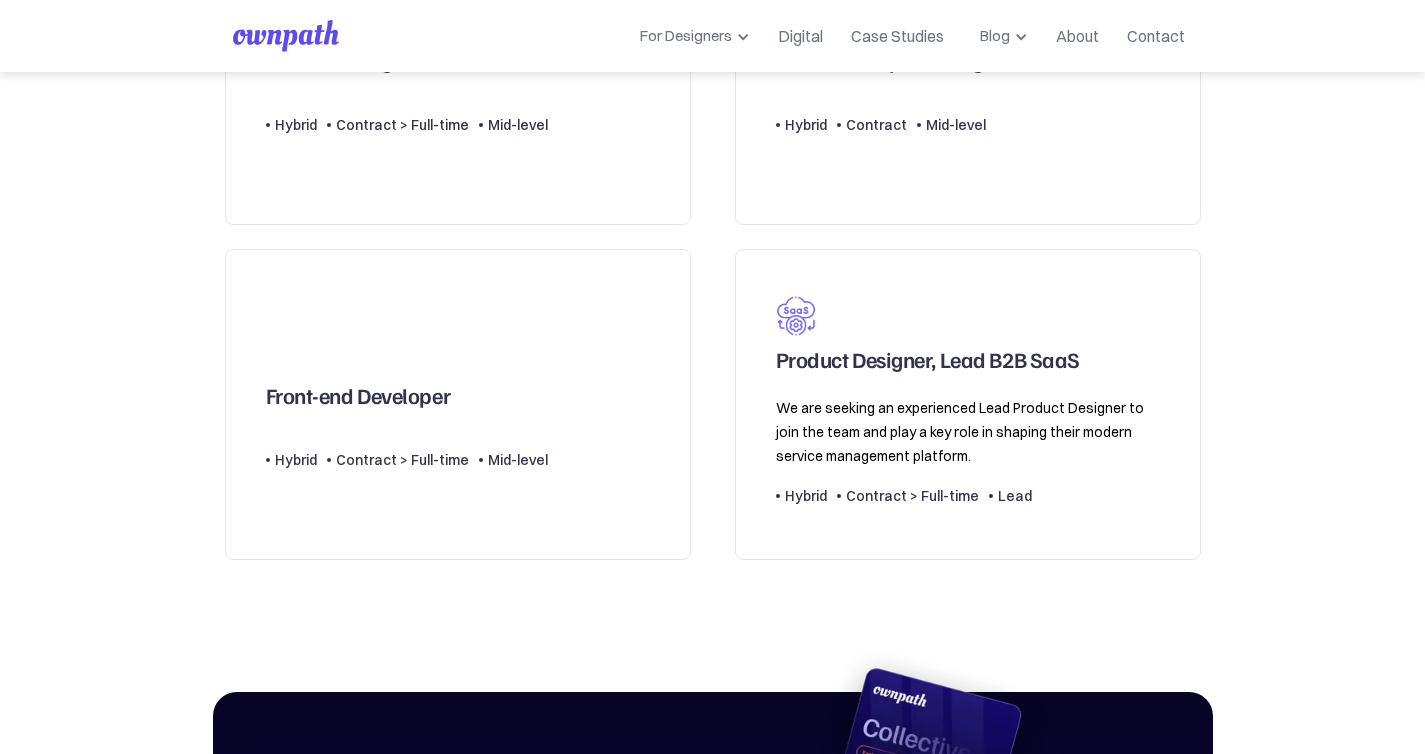 scroll, scrollTop: 1398, scrollLeft: 0, axis: vertical 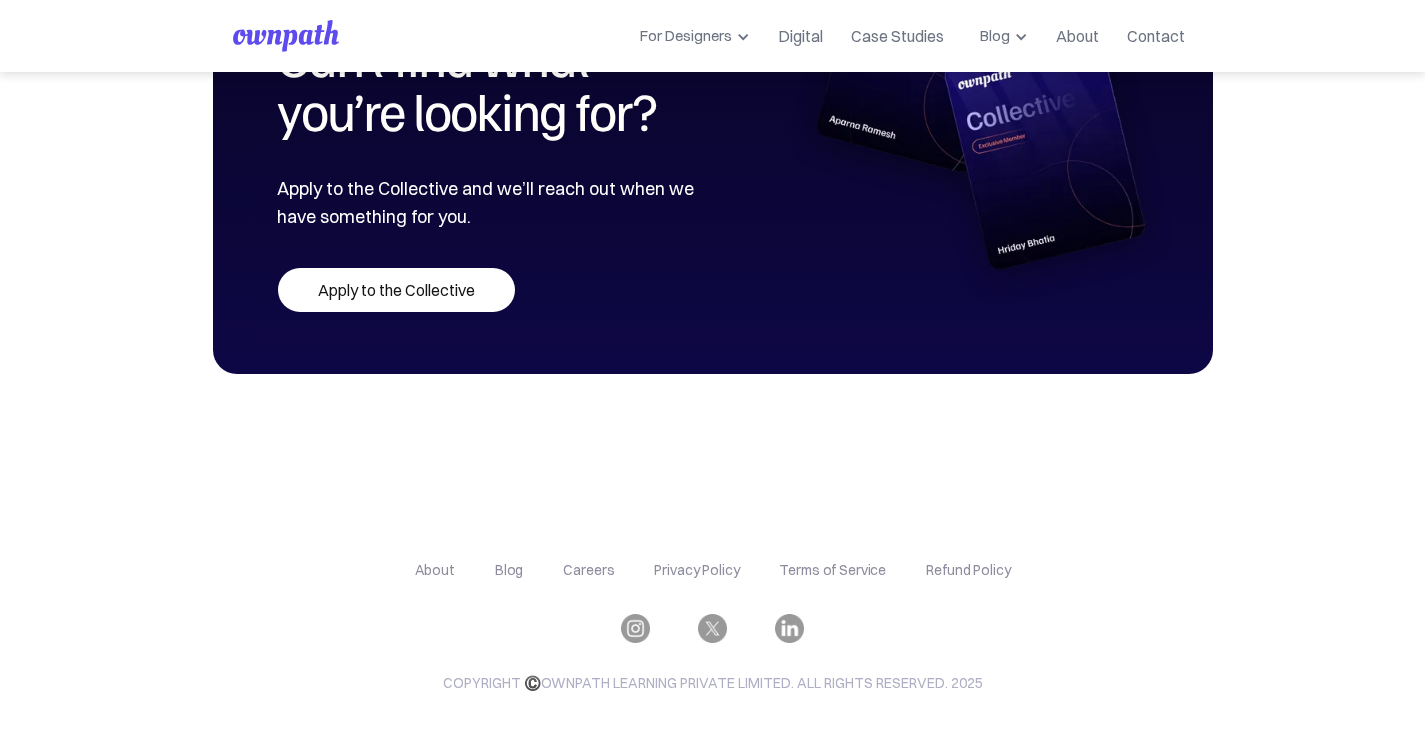 click on "Careers" at bounding box center [588, 570] 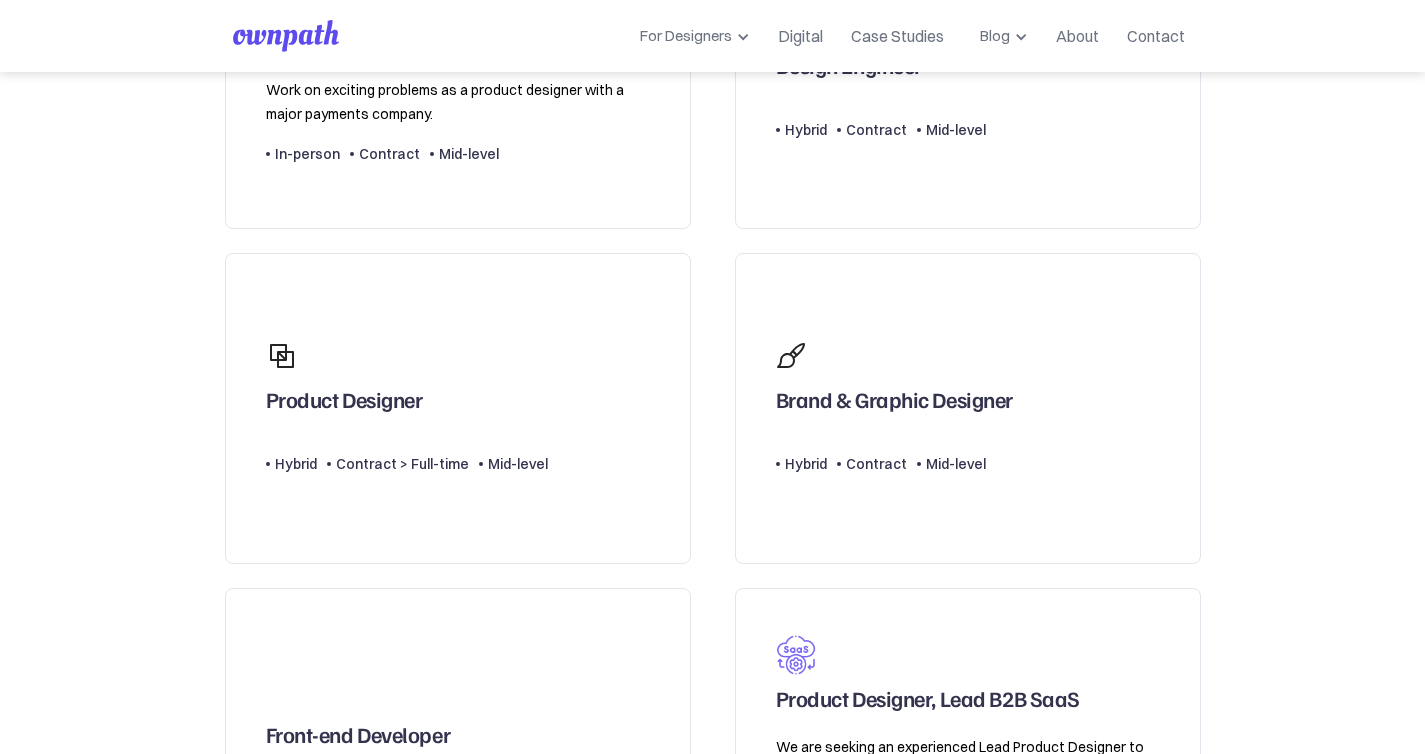 scroll, scrollTop: 0, scrollLeft: 0, axis: both 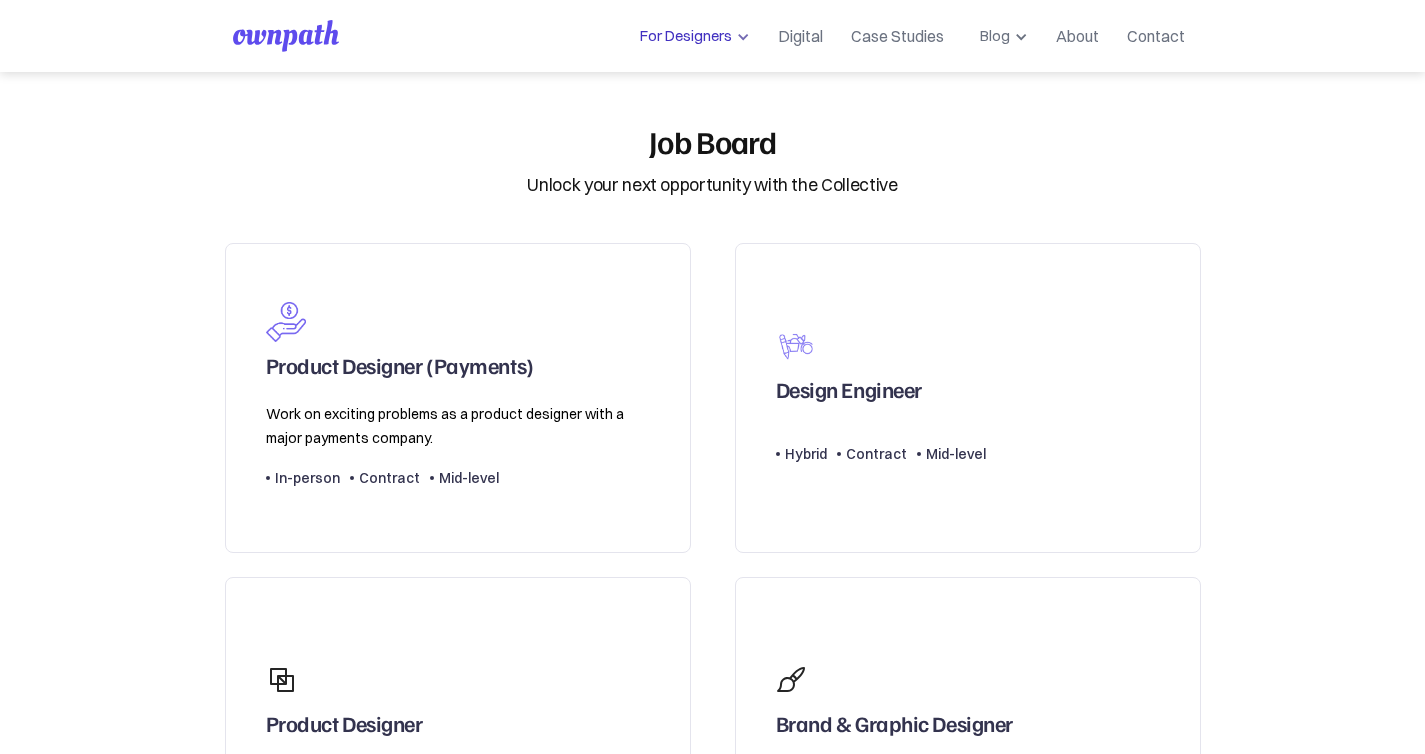 click on "For Designers" at bounding box center [682, 36] 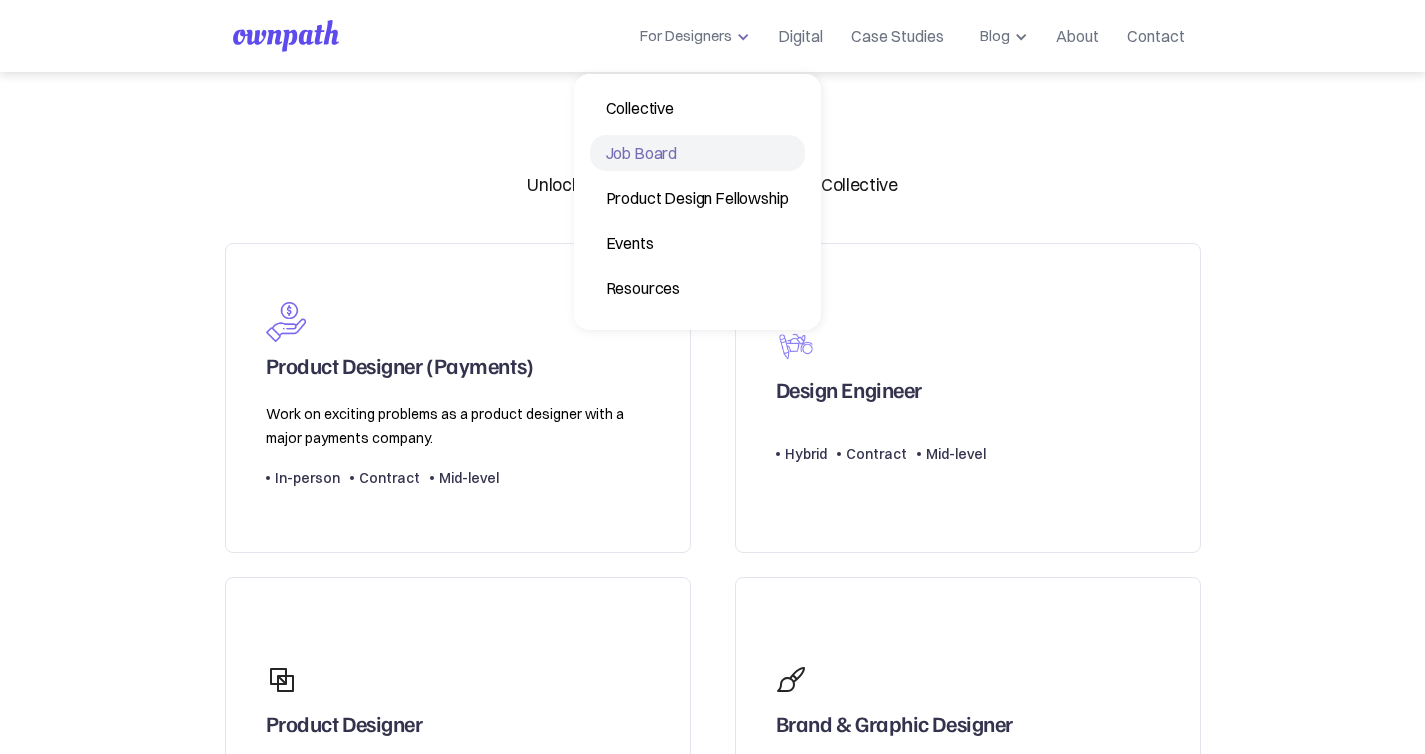 click on "Job Board" at bounding box center [697, 153] 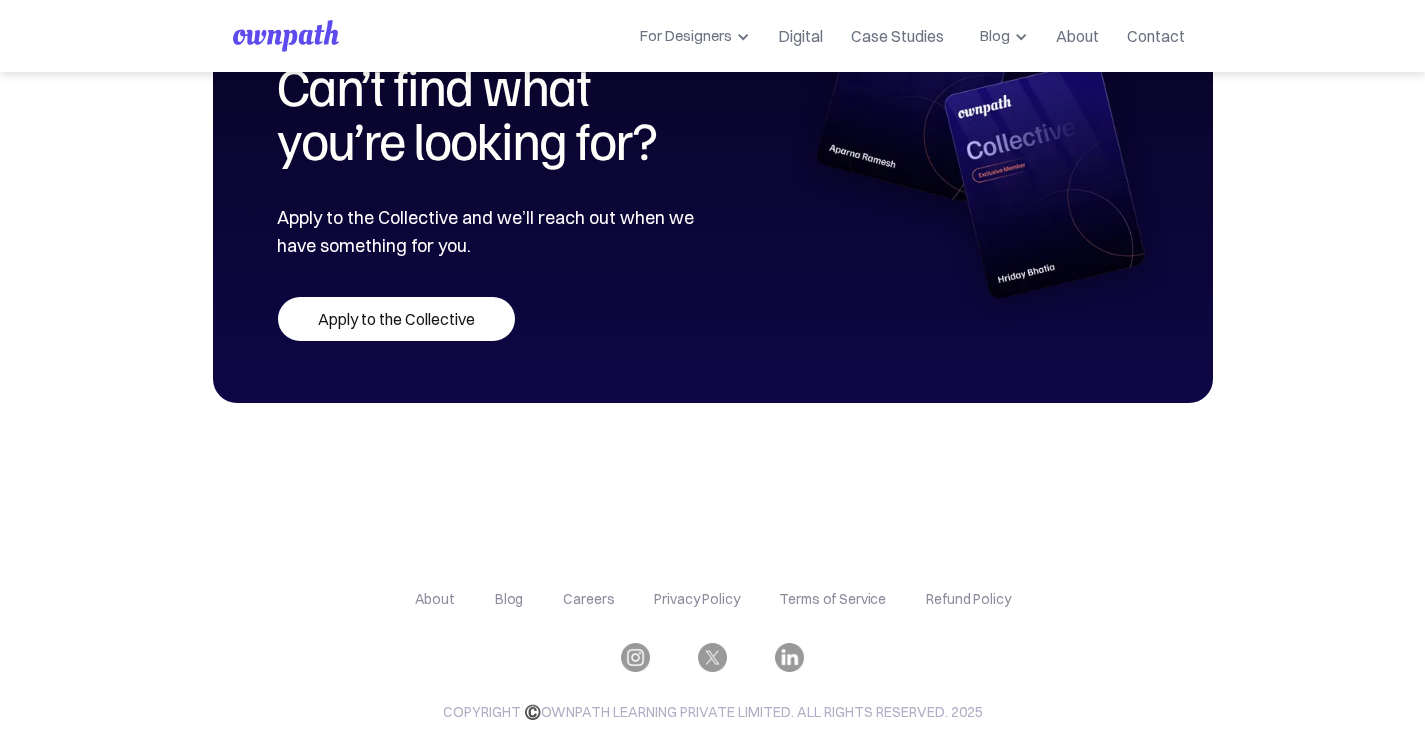 scroll, scrollTop: 1398, scrollLeft: 0, axis: vertical 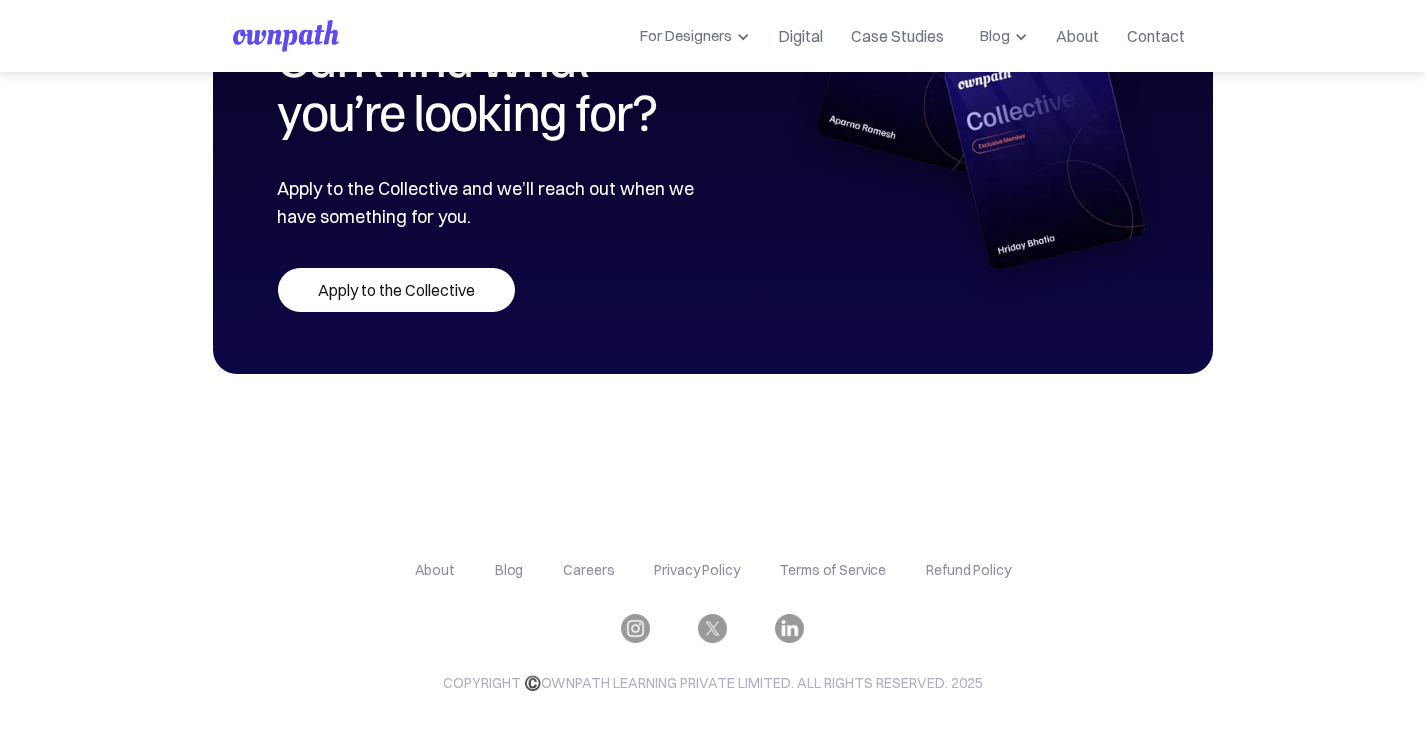 click on "Can’t find what you’re looking for?  Apply to the Collective and we’ll reach out when we have something for you. Apply to the Collective" at bounding box center (713, 165) 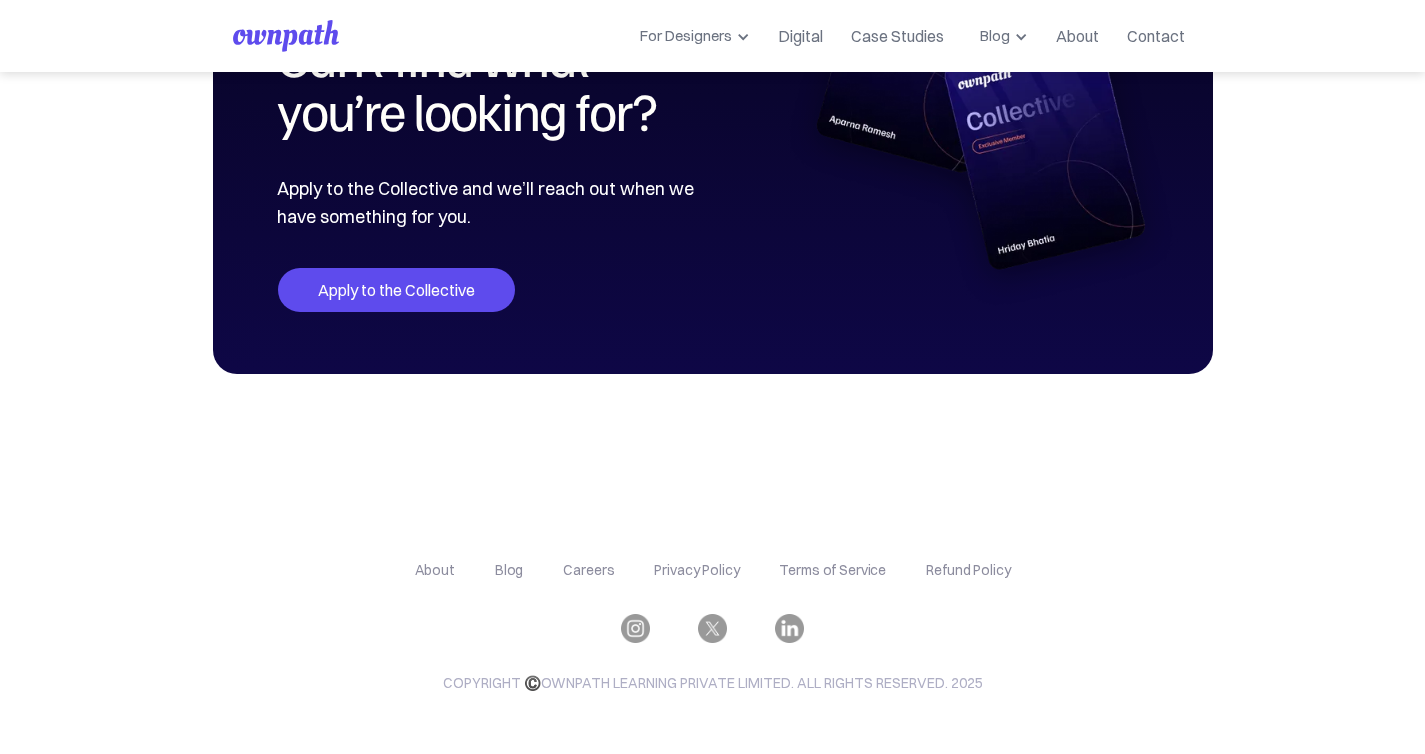 click on "Apply to the Collective" at bounding box center (396, 290) 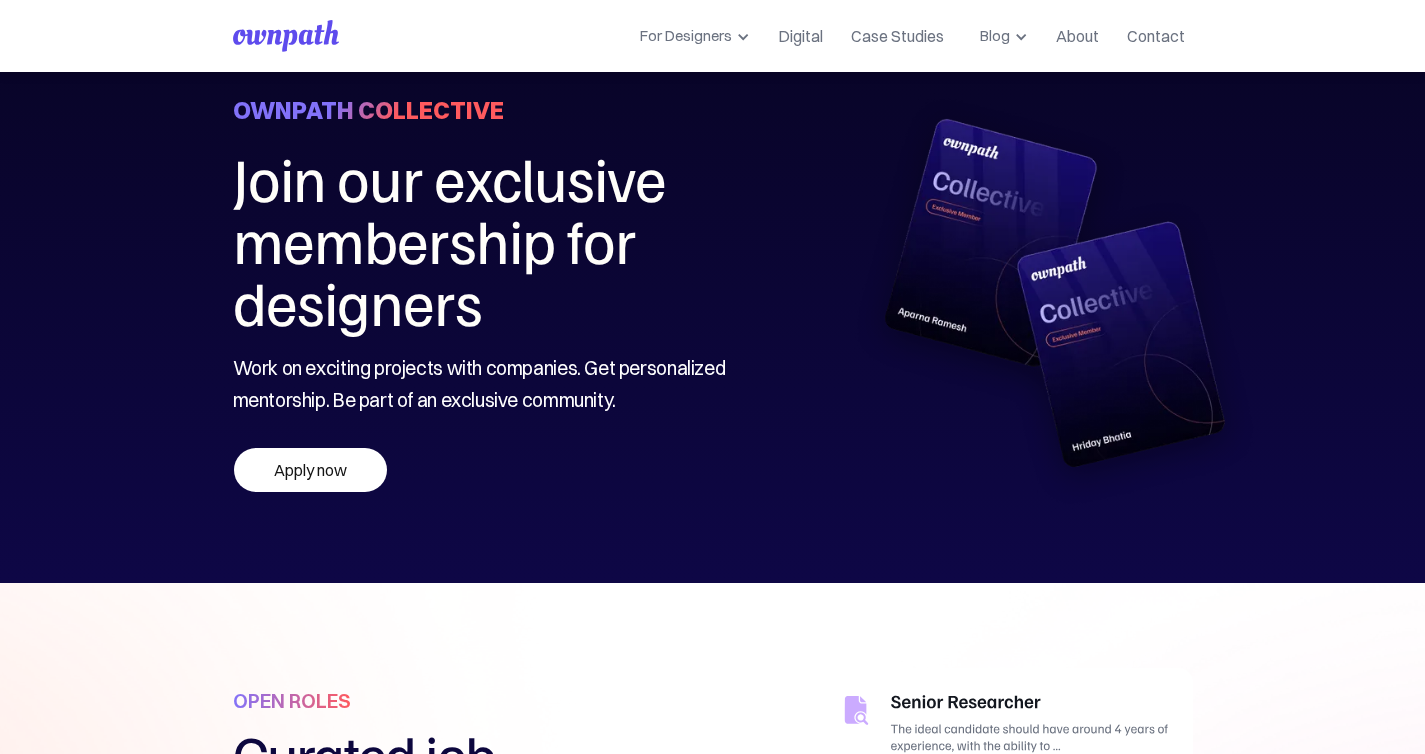 scroll, scrollTop: 85, scrollLeft: 0, axis: vertical 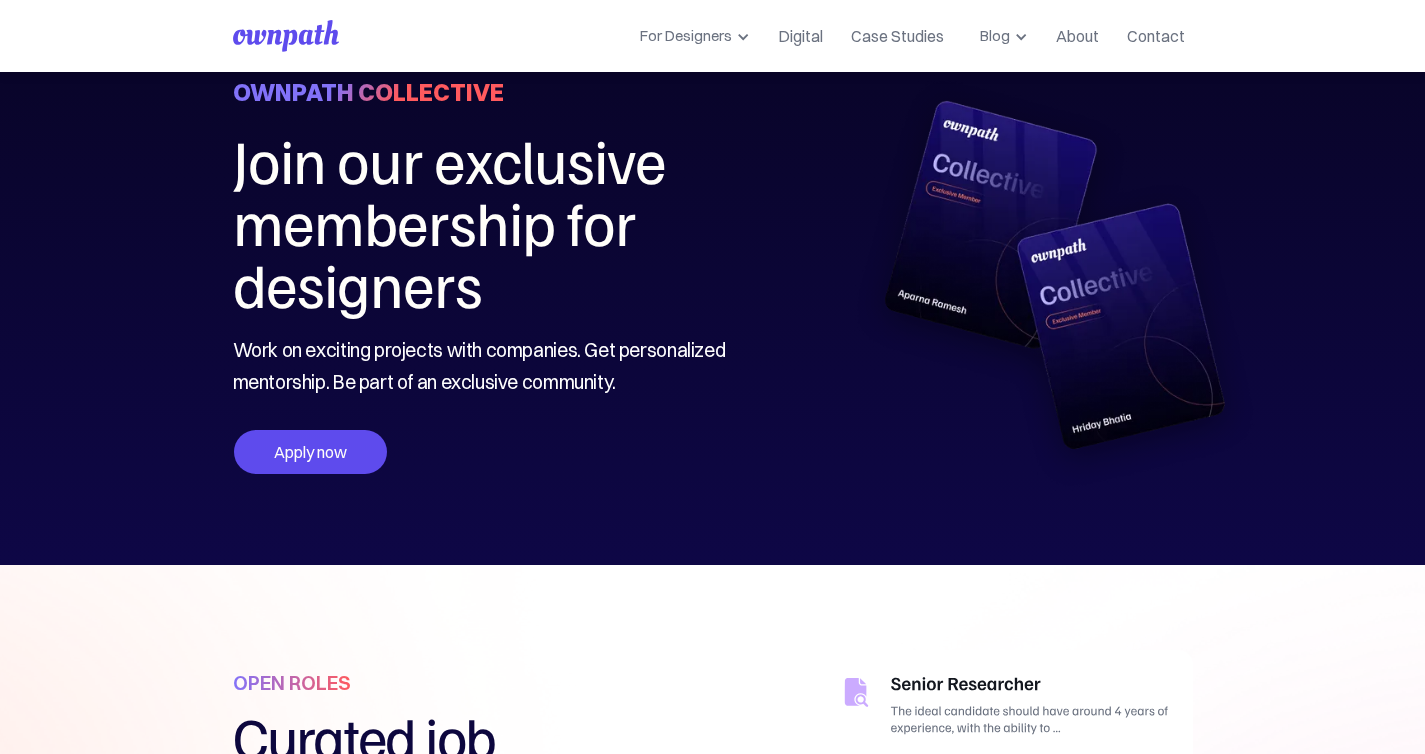 click on "Apply now" at bounding box center (310, 452) 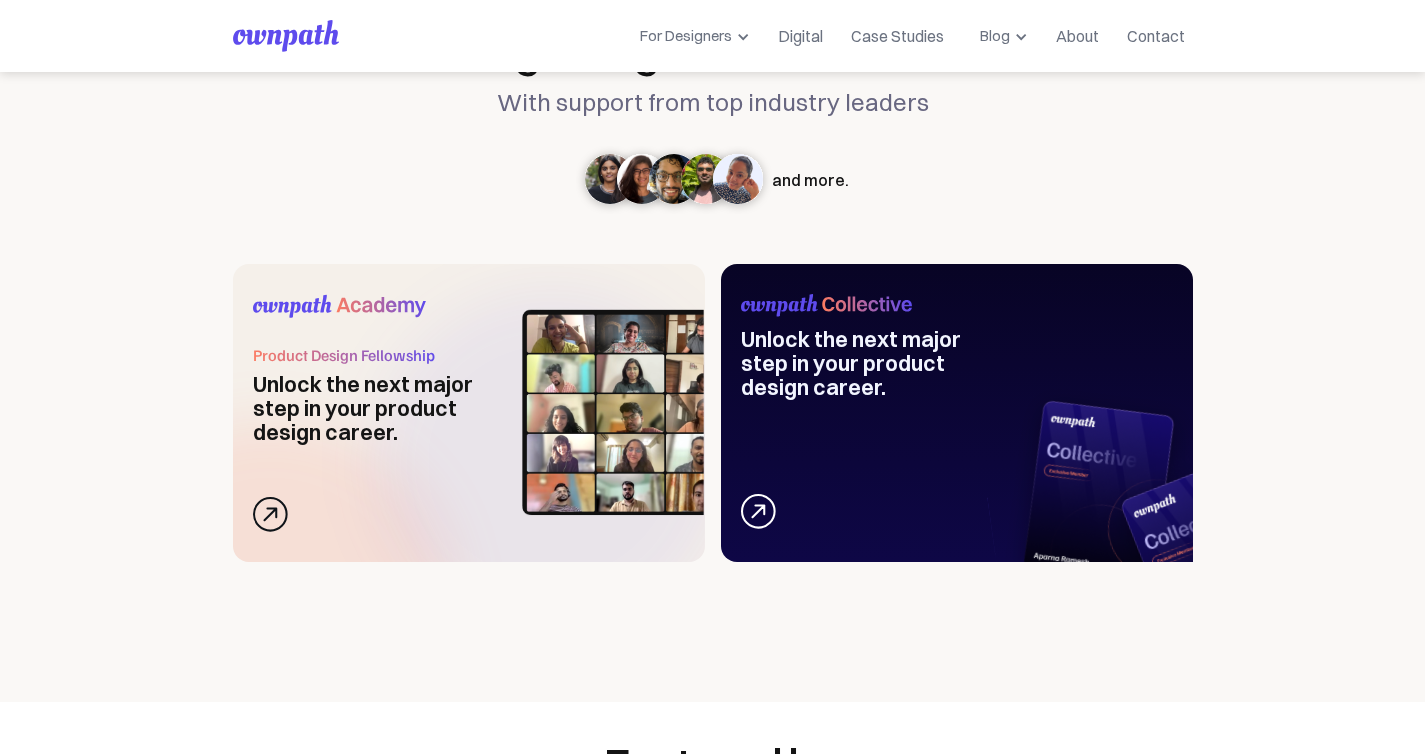 scroll, scrollTop: 908, scrollLeft: 0, axis: vertical 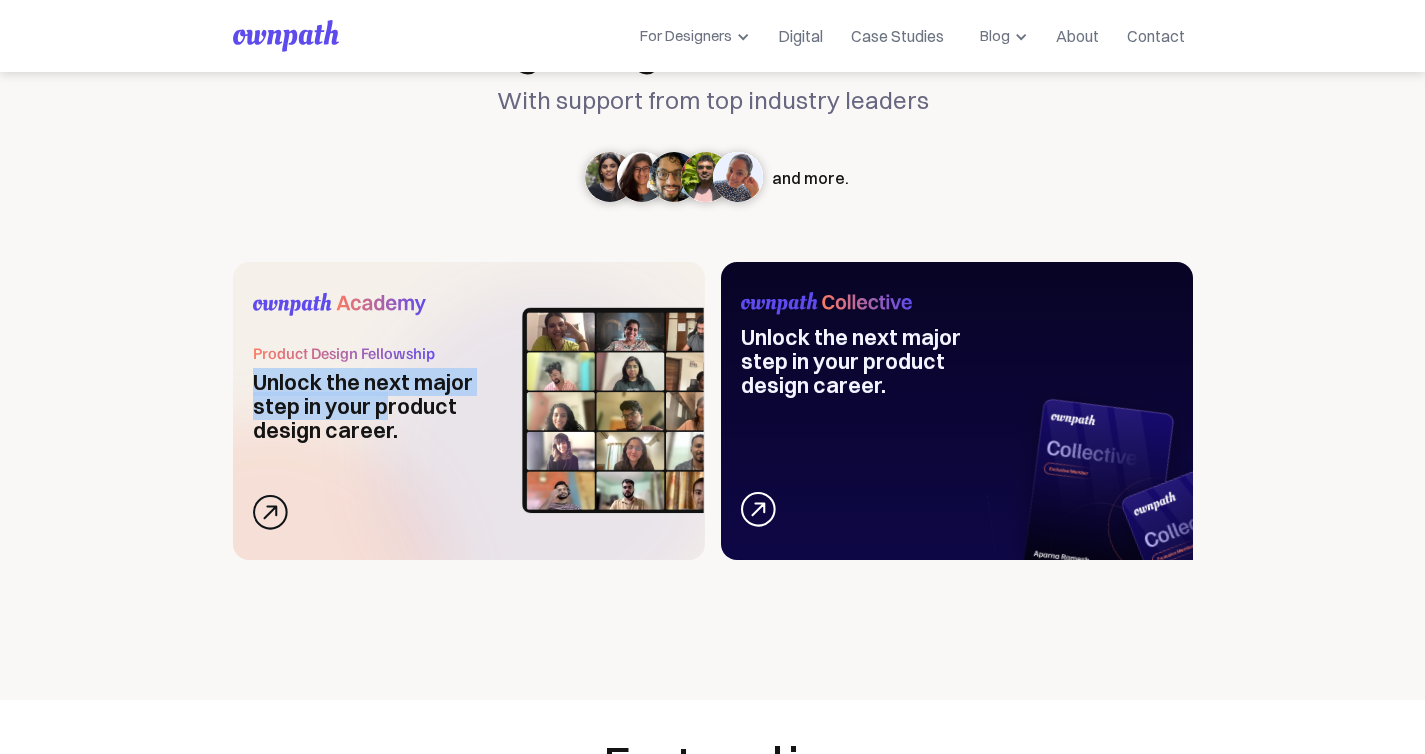 drag, startPoint x: 250, startPoint y: 406, endPoint x: 381, endPoint y: 442, distance: 135.85654 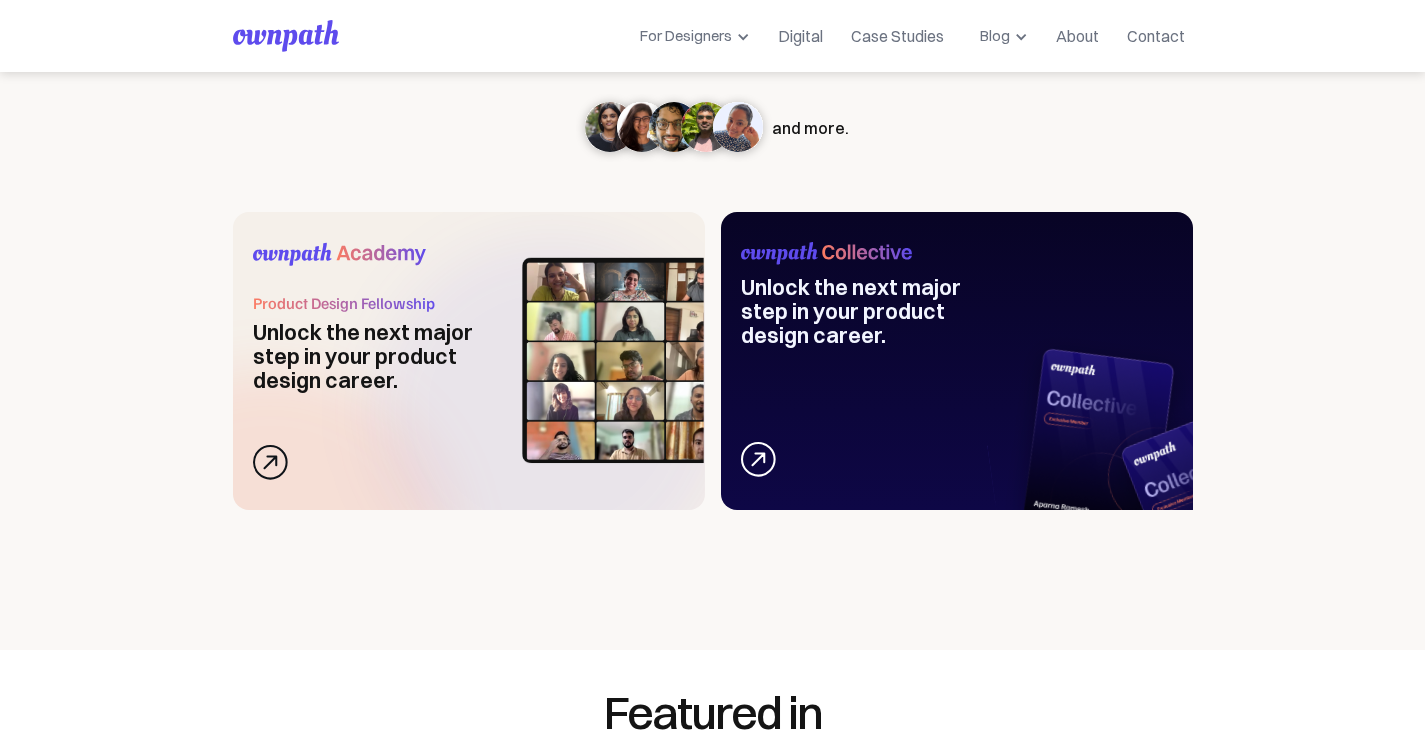 scroll, scrollTop: 722, scrollLeft: 0, axis: vertical 